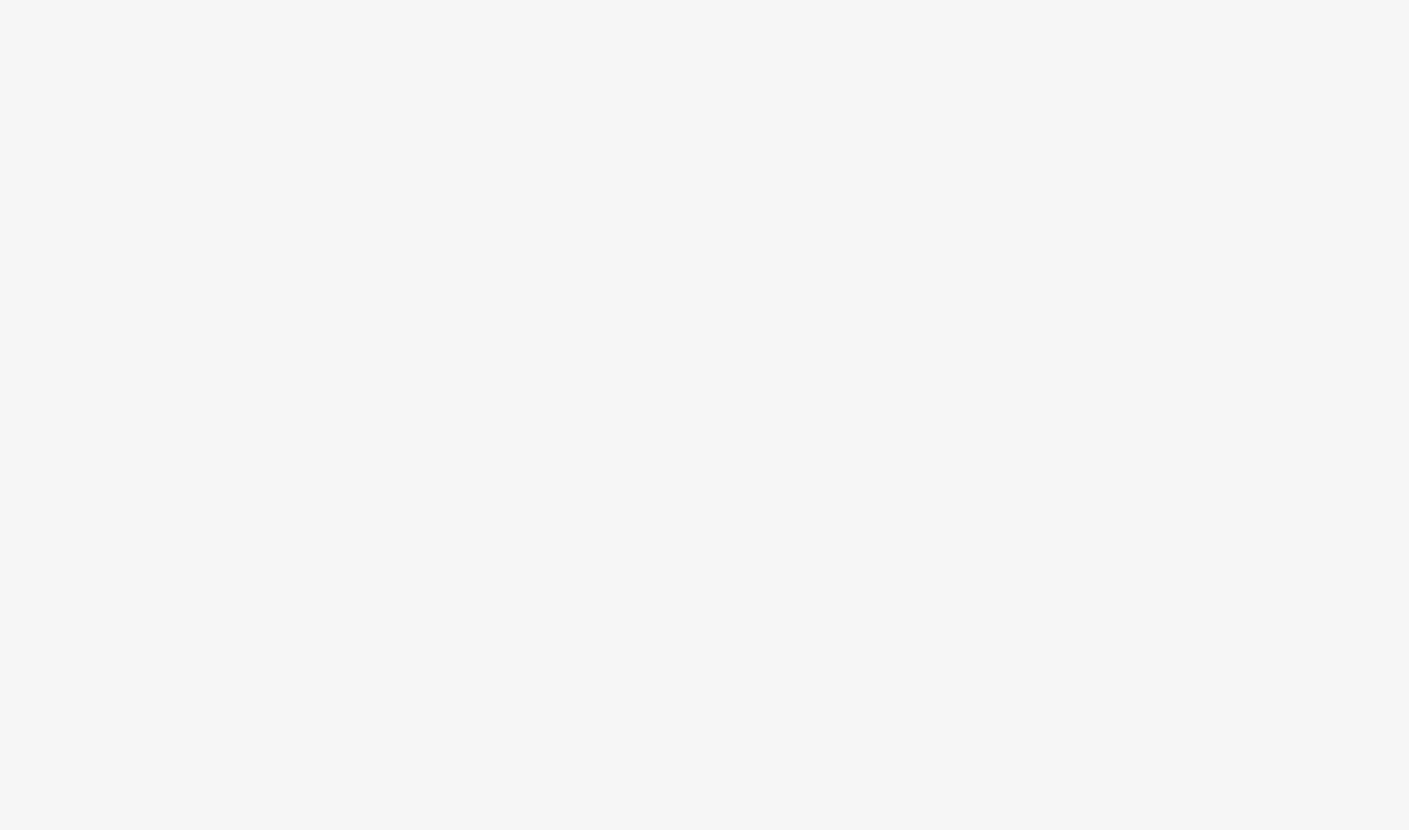 scroll, scrollTop: 0, scrollLeft: 0, axis: both 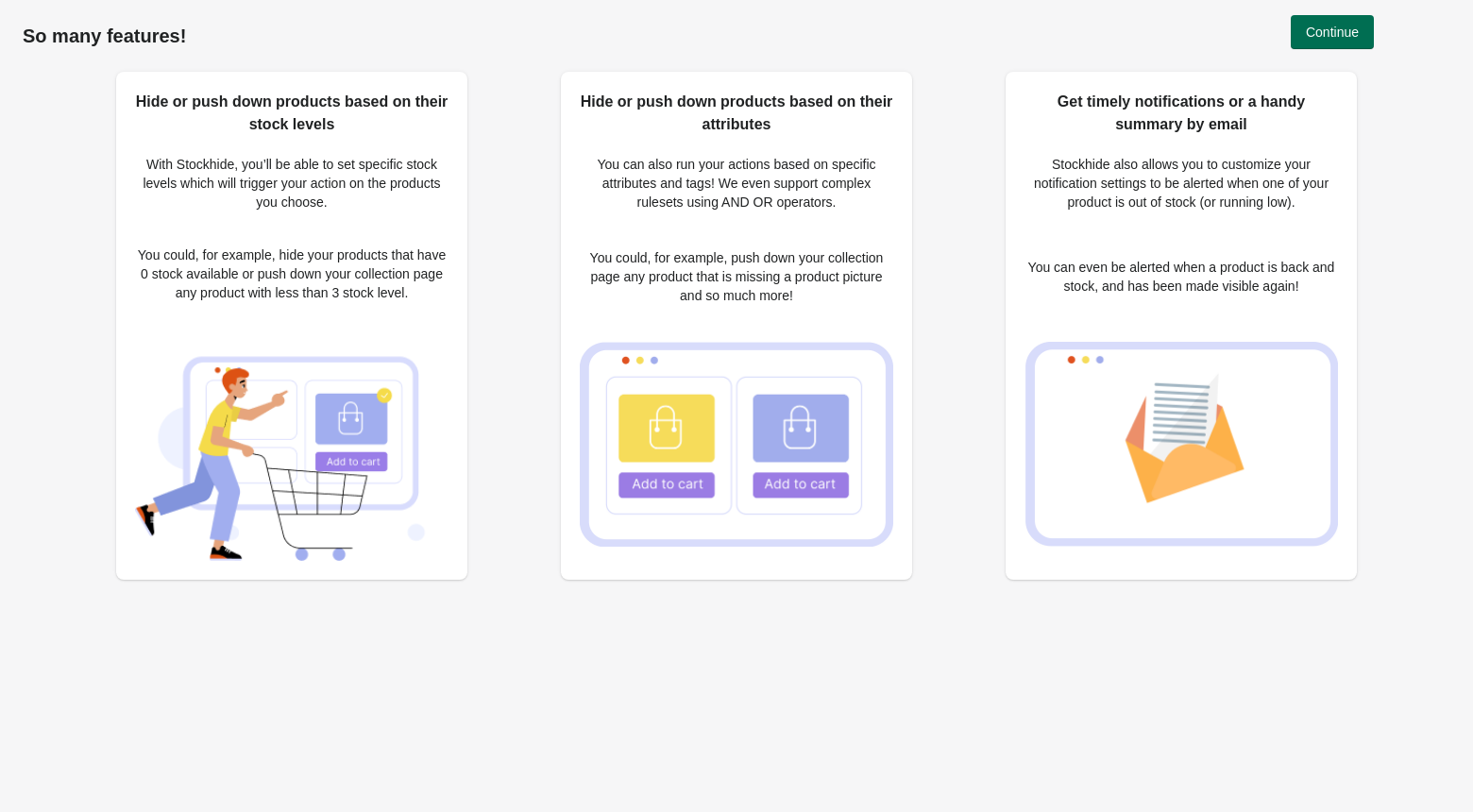 click on "Continue" at bounding box center (1332, 32) 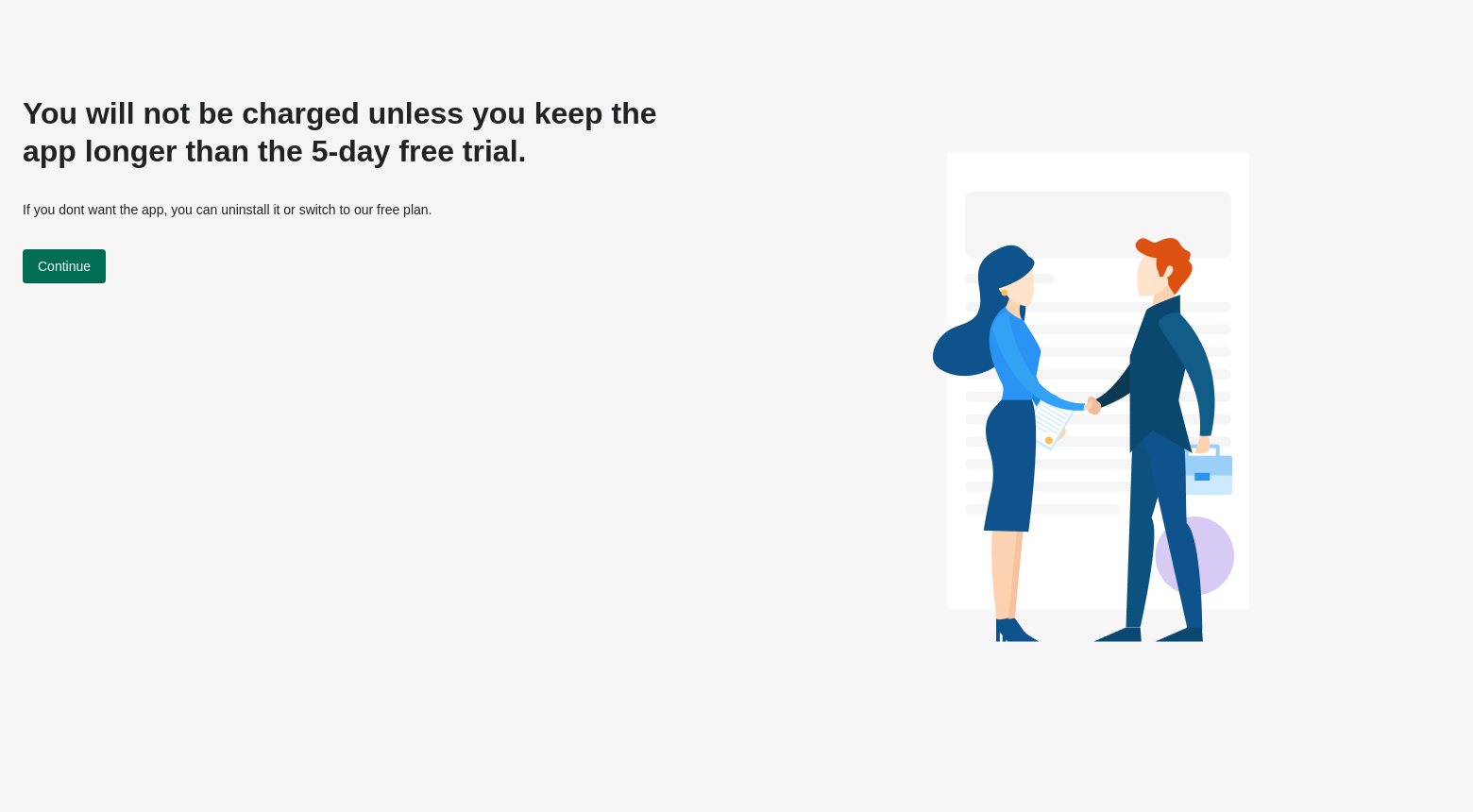 click on "Continue" at bounding box center [64, 266] 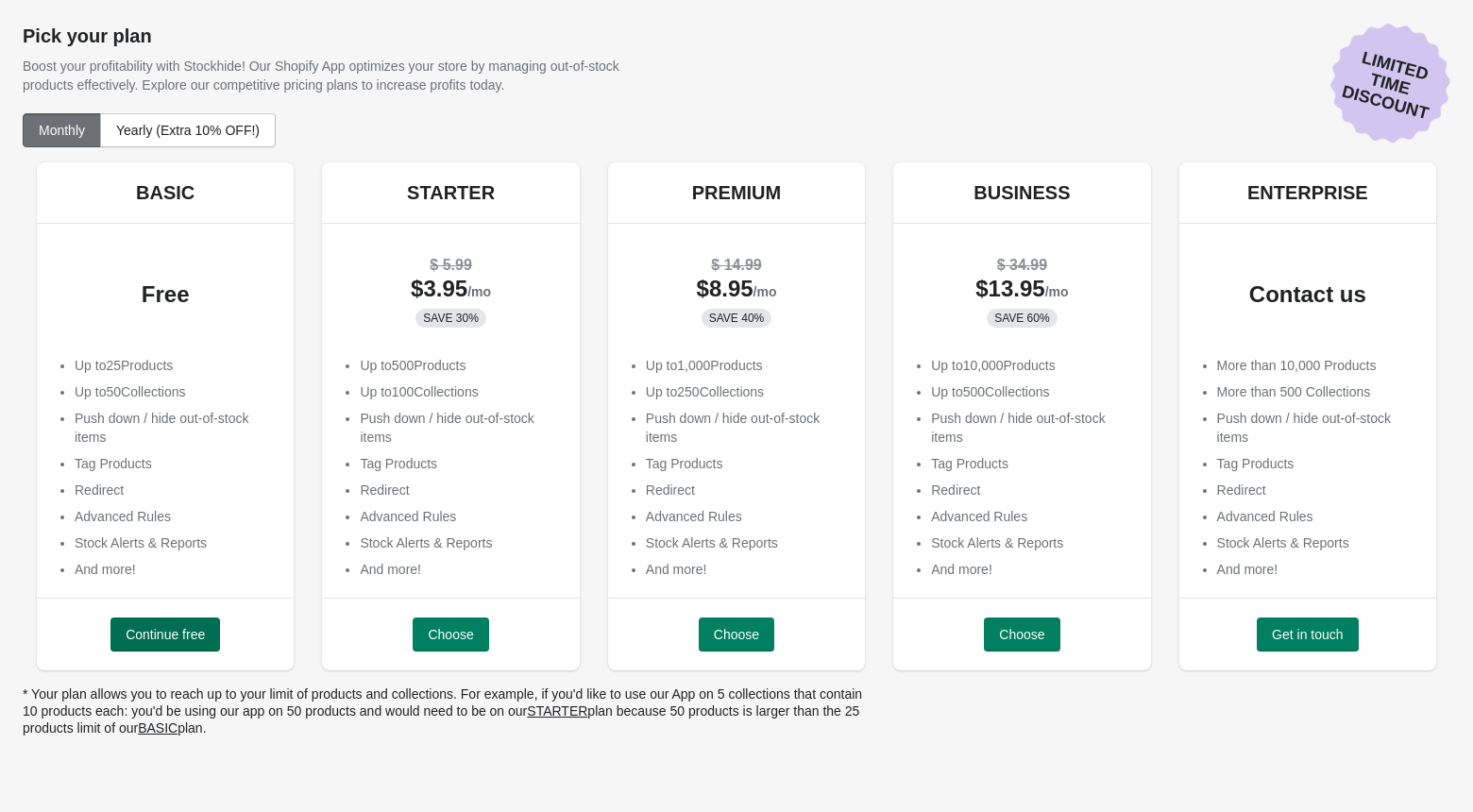 click on "Continue free" at bounding box center (165, 634) 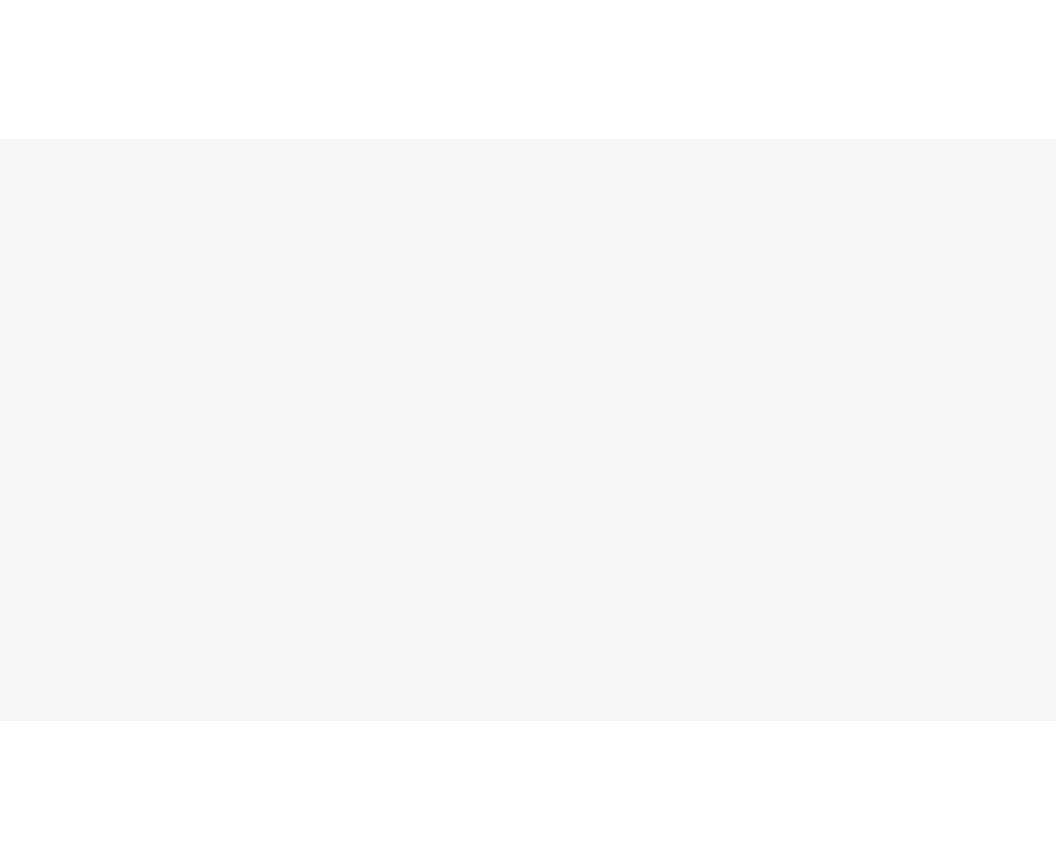 scroll, scrollTop: 0, scrollLeft: 0, axis: both 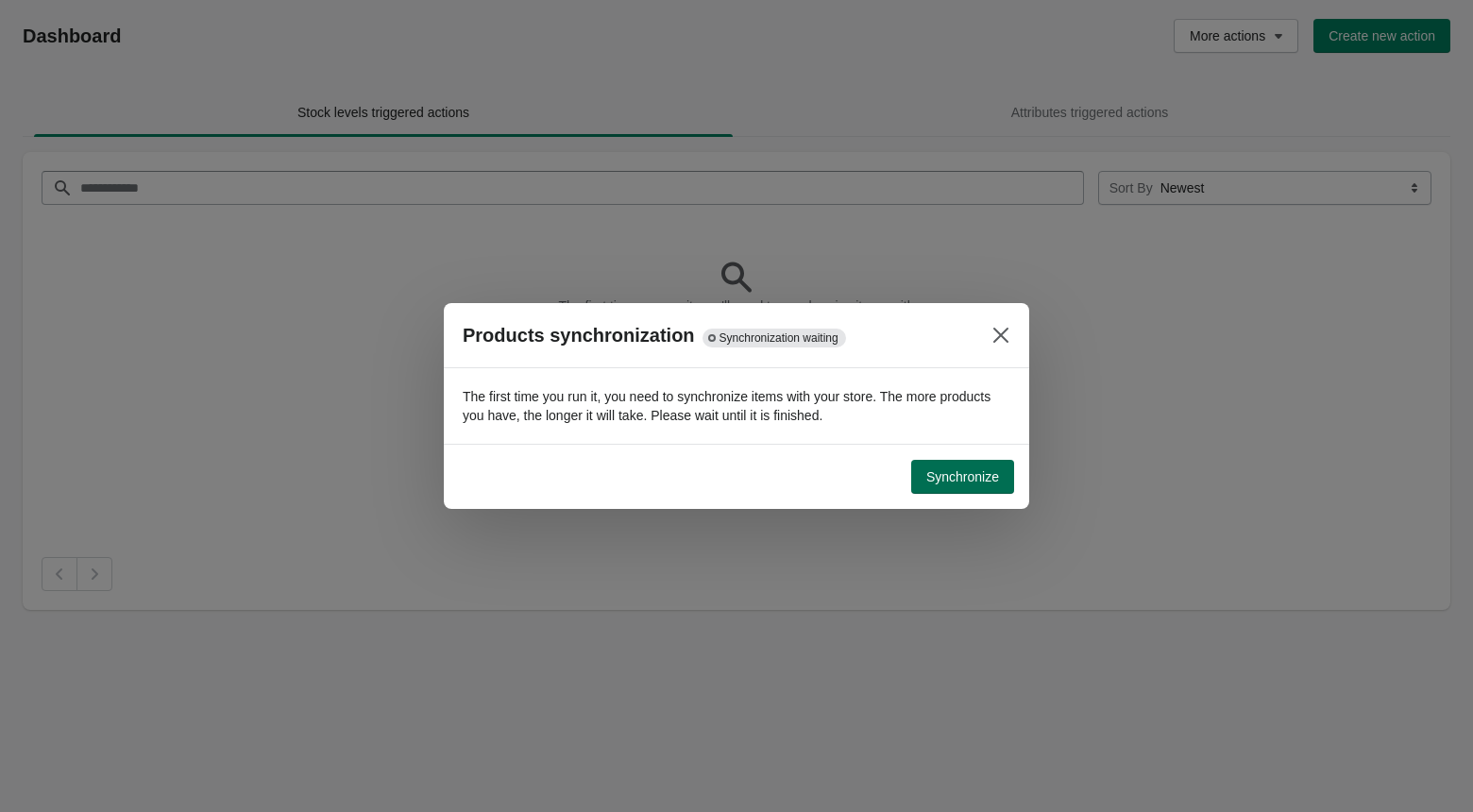 click on "Synchronize" at bounding box center (962, 477) 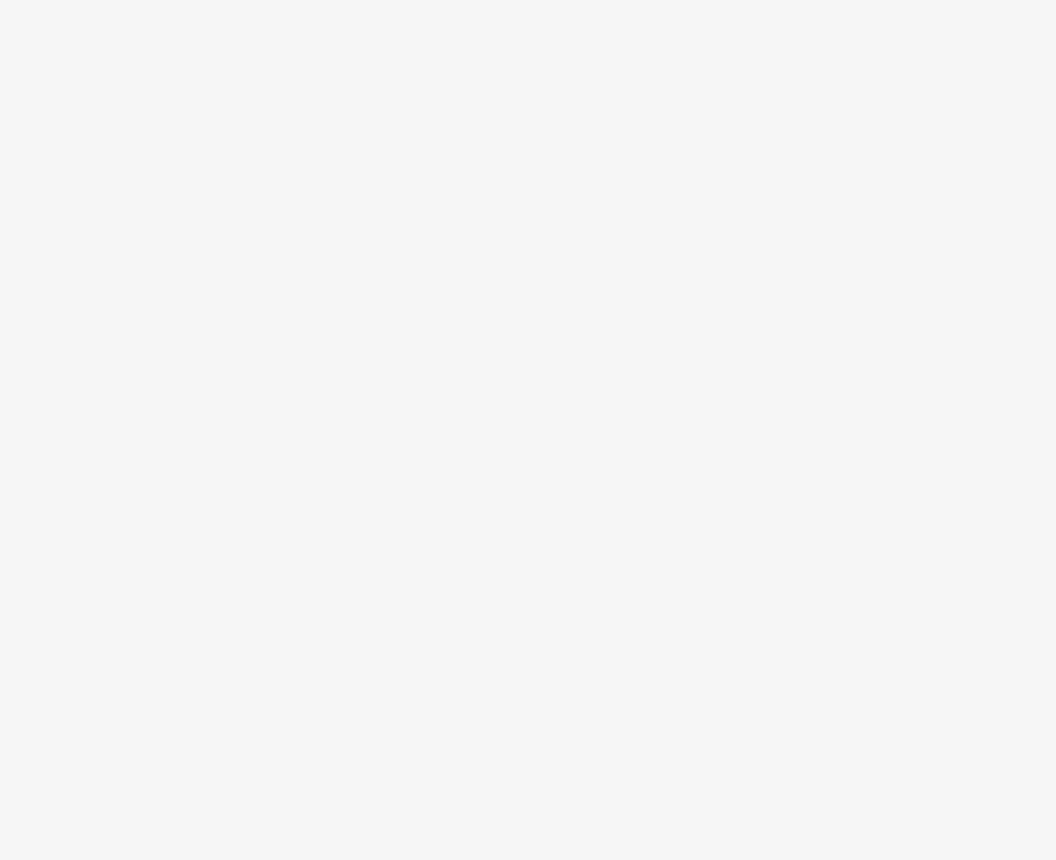 scroll, scrollTop: 0, scrollLeft: 0, axis: both 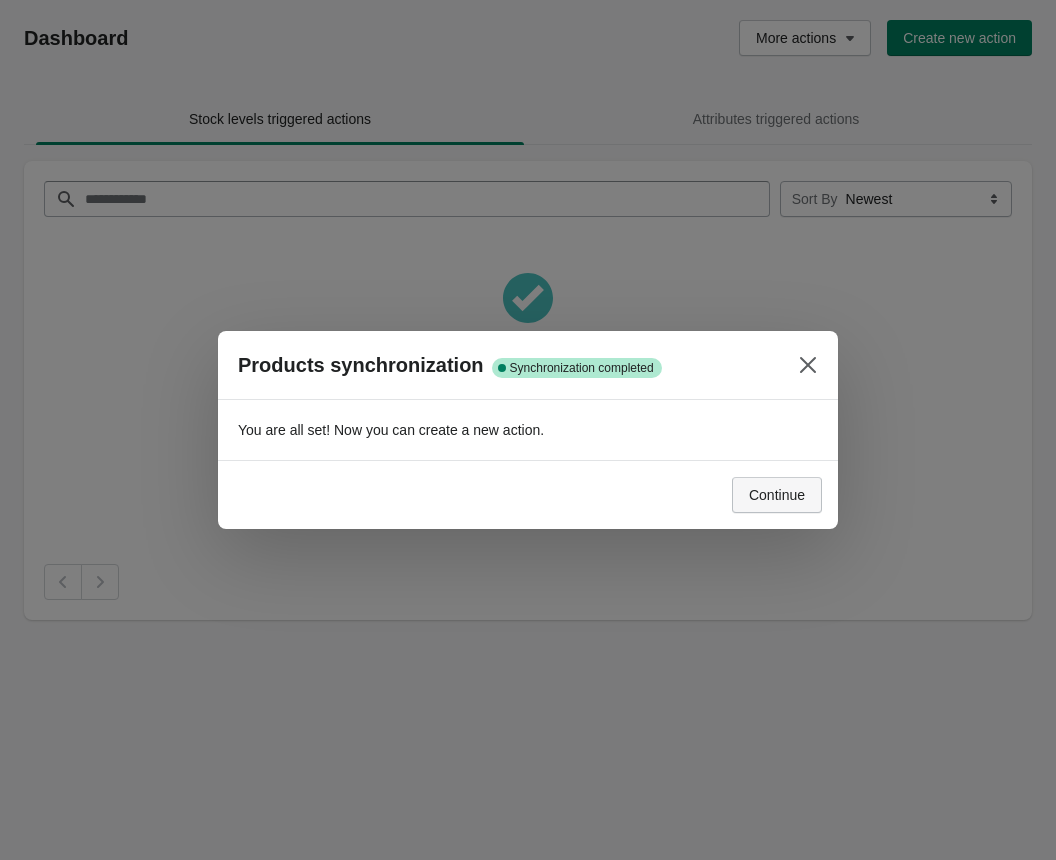 click on "Continue" at bounding box center [777, 495] 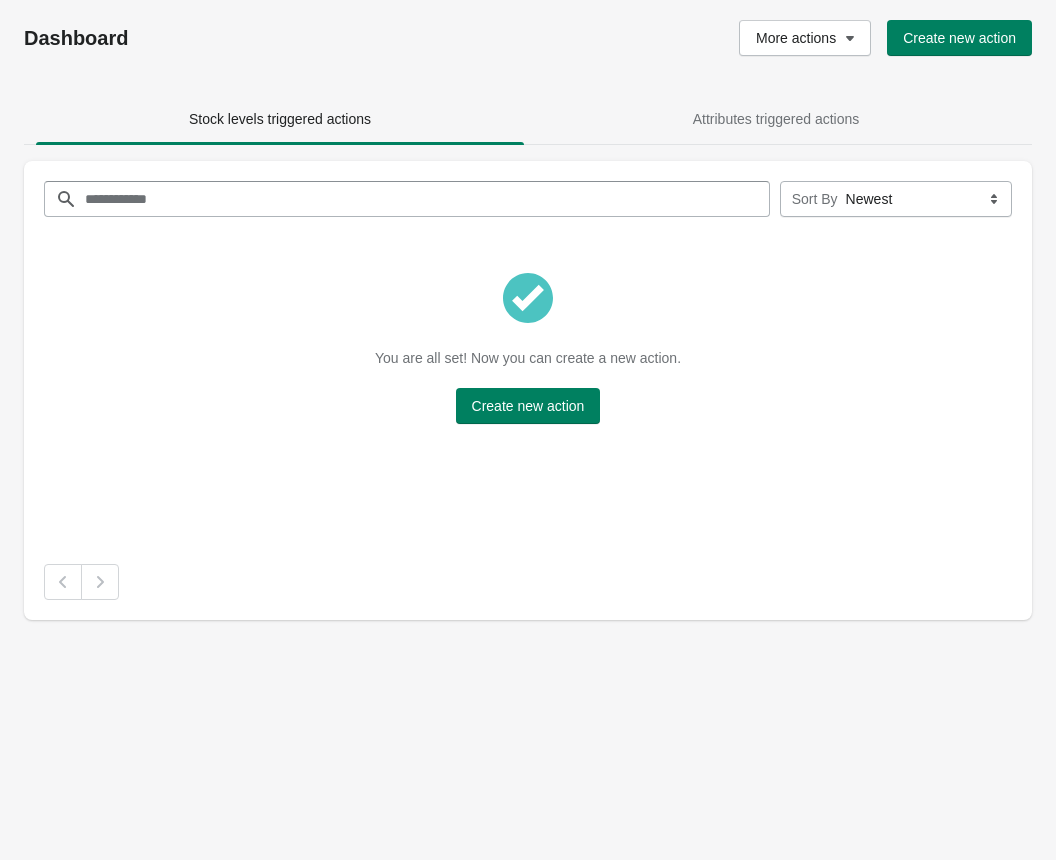 click on "You are all set! Now you can create a new action. Create new action" at bounding box center [528, 360] 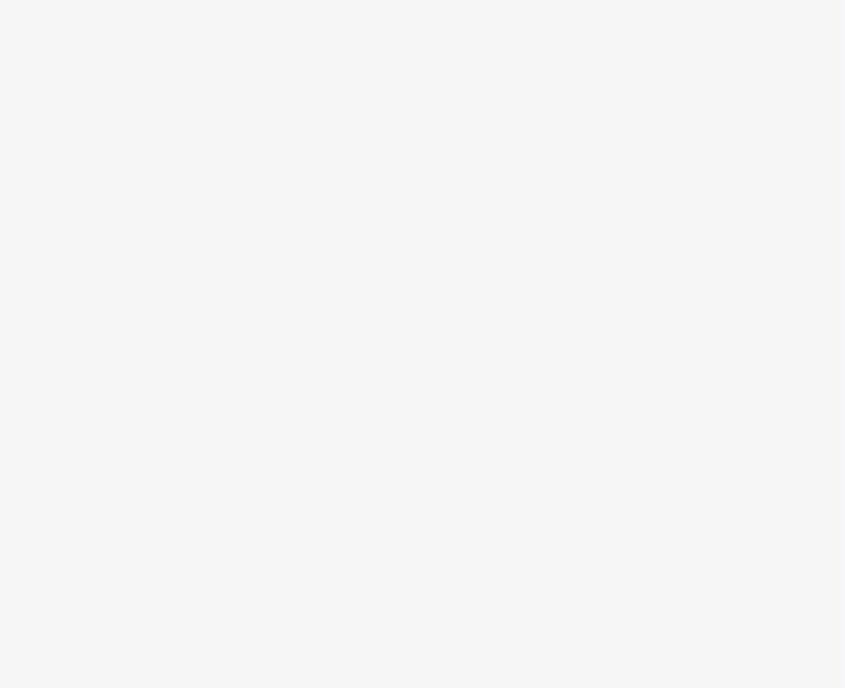 scroll, scrollTop: 0, scrollLeft: 0, axis: both 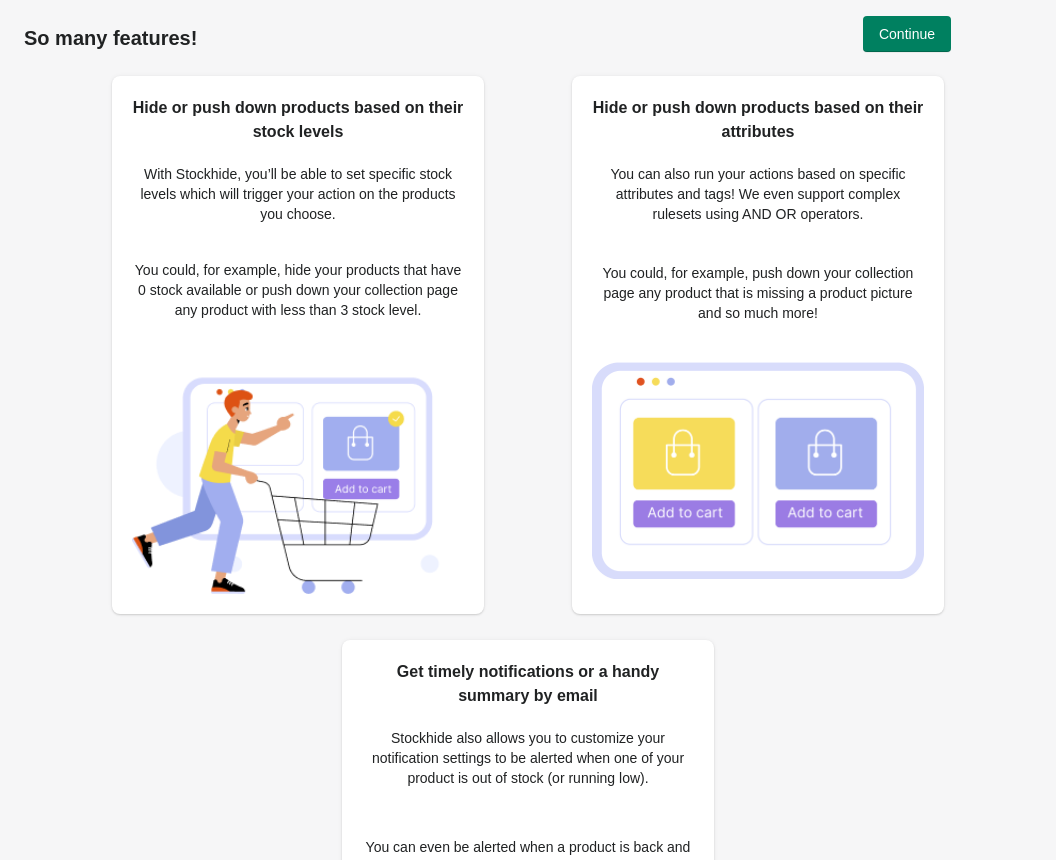 click on "So many features!" at bounding box center (528, 38) 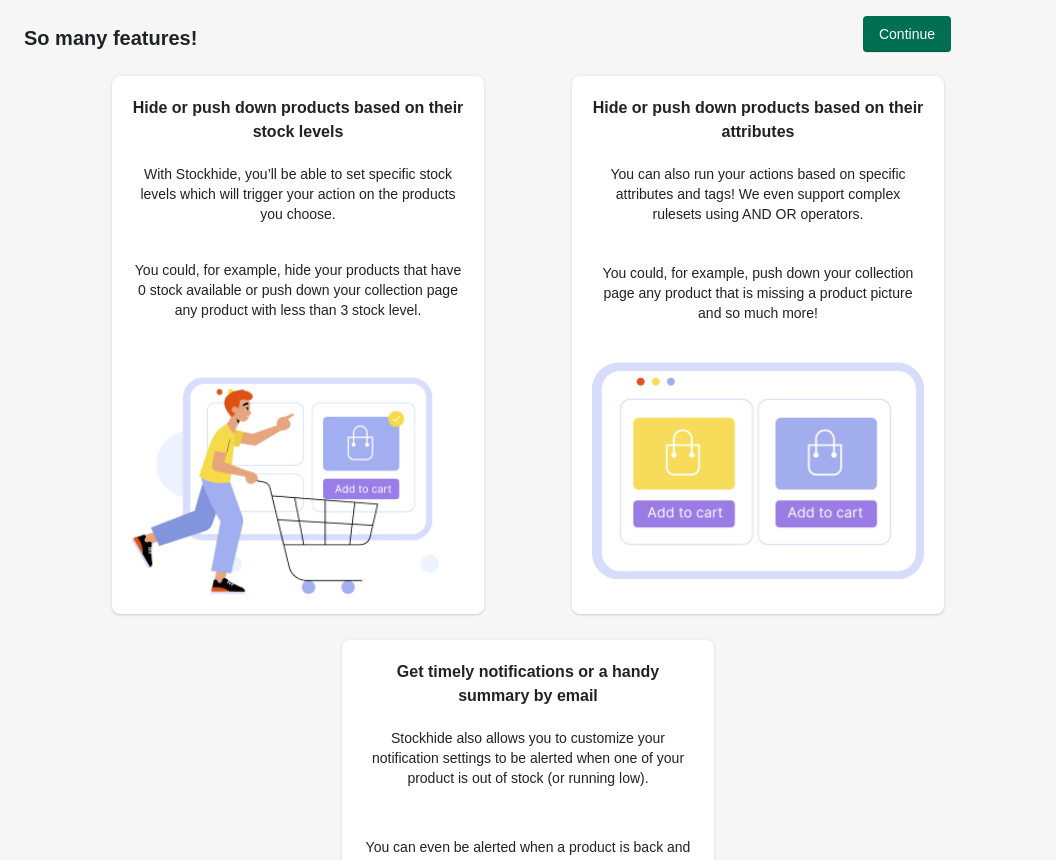 click on "Continue" at bounding box center (907, 34) 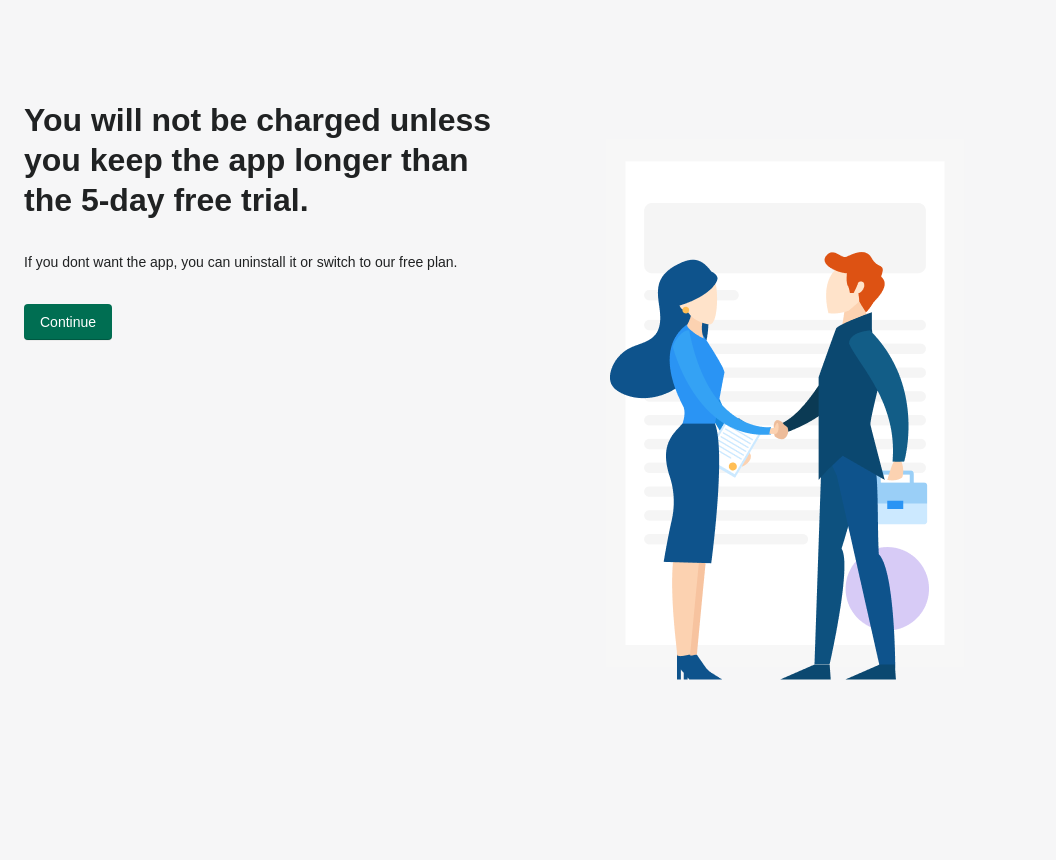 click on "Continue" at bounding box center (68, 322) 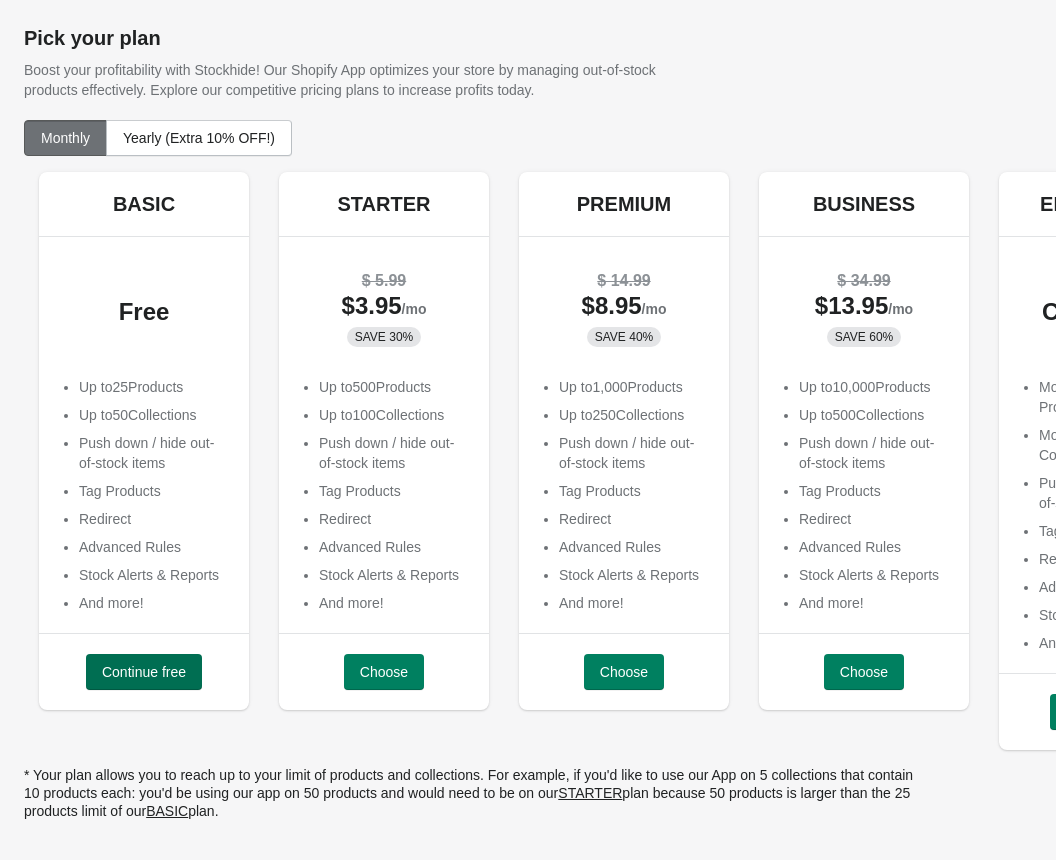 click on "Continue free" at bounding box center (144, 672) 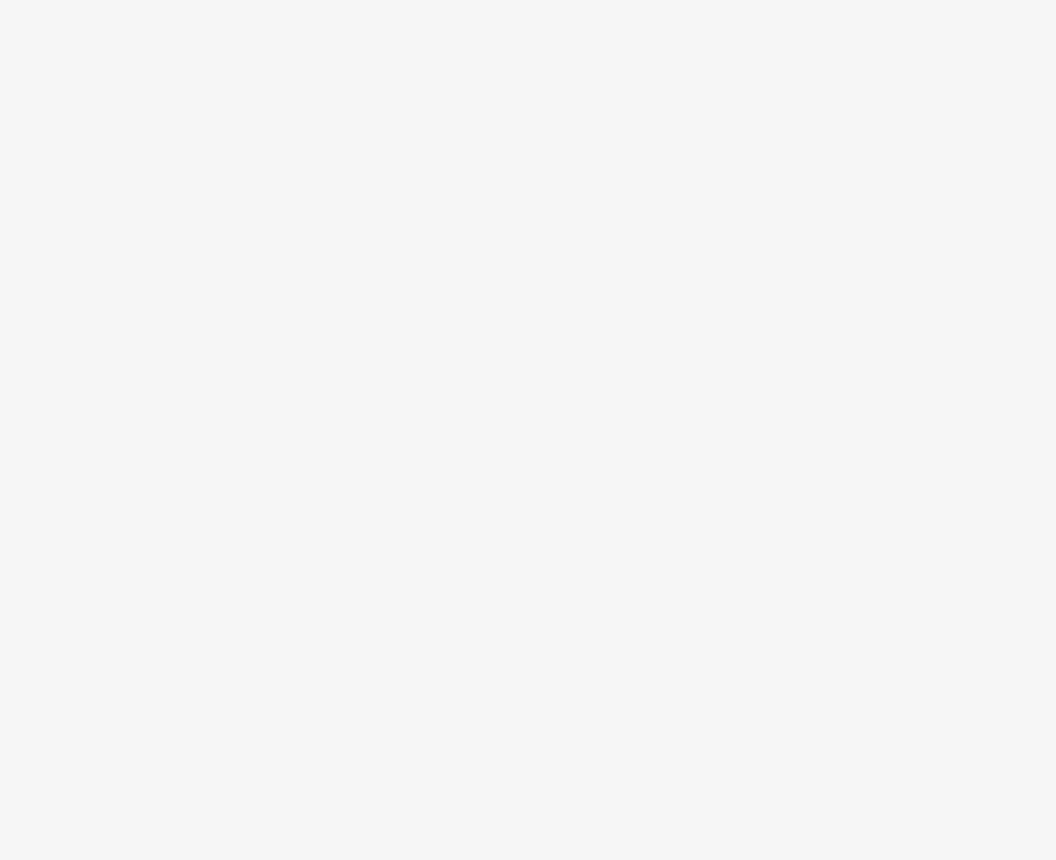 scroll, scrollTop: 0, scrollLeft: 0, axis: both 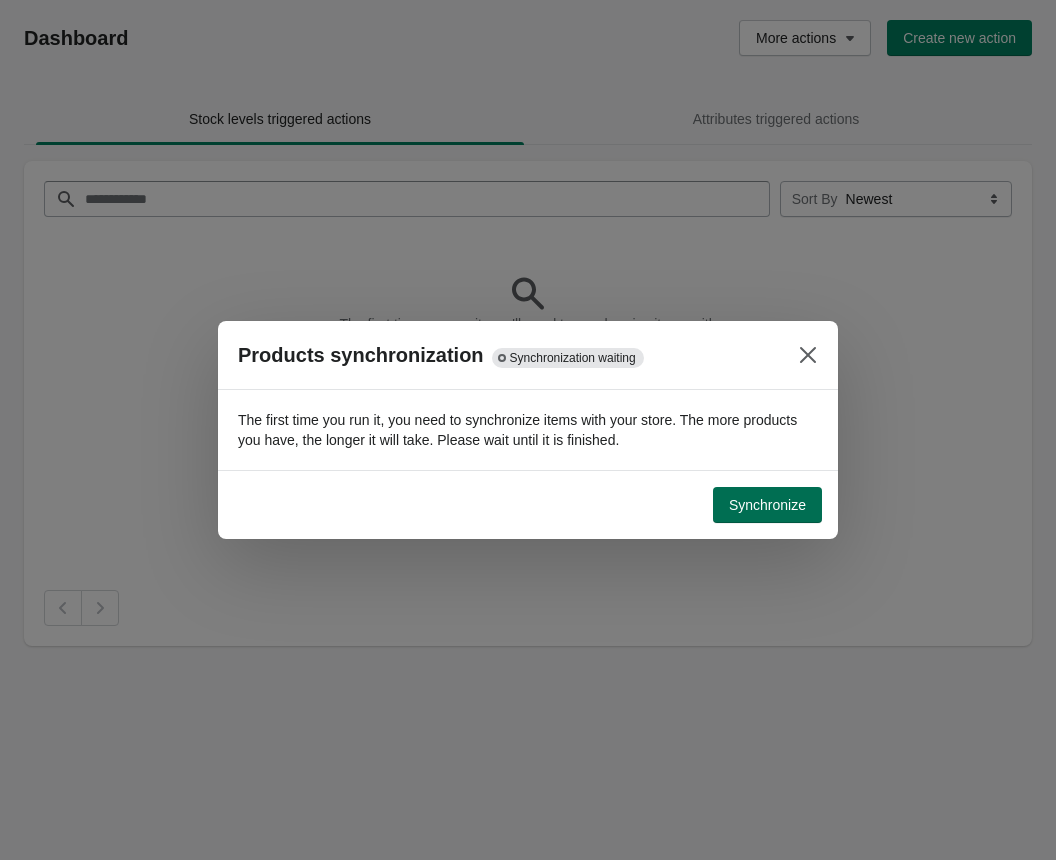 click on "Synchronize" at bounding box center [767, 505] 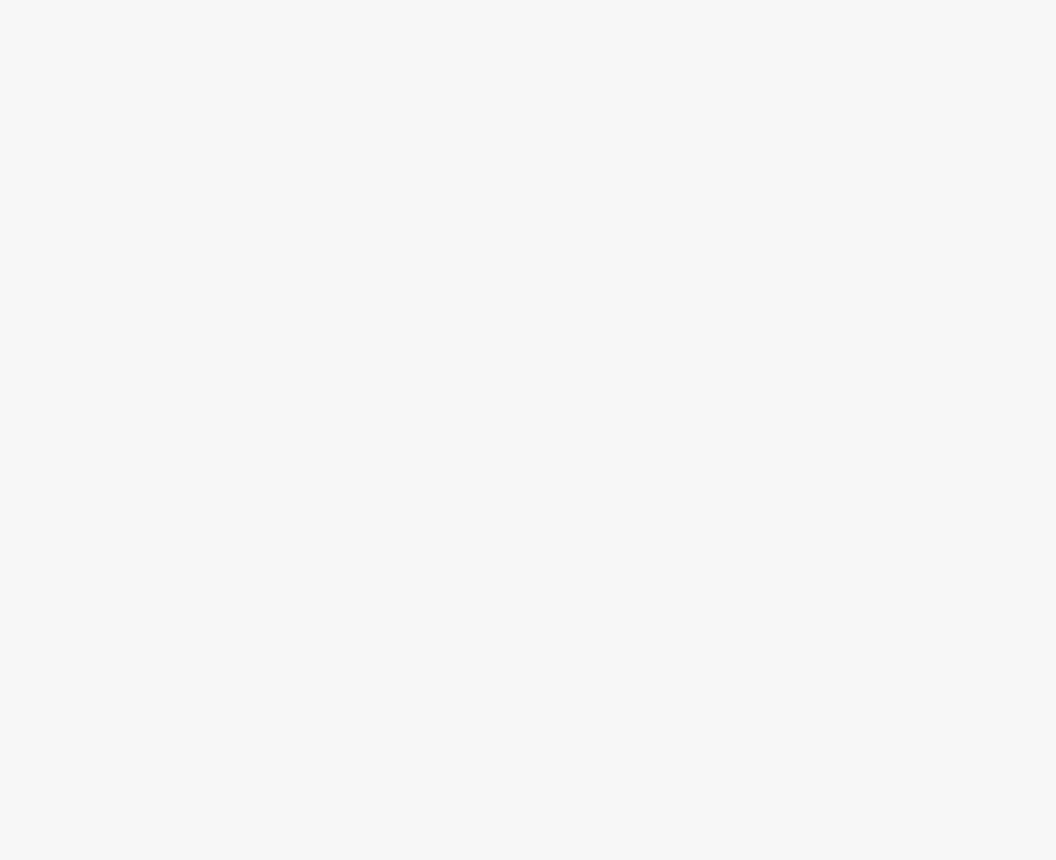 scroll, scrollTop: 0, scrollLeft: 0, axis: both 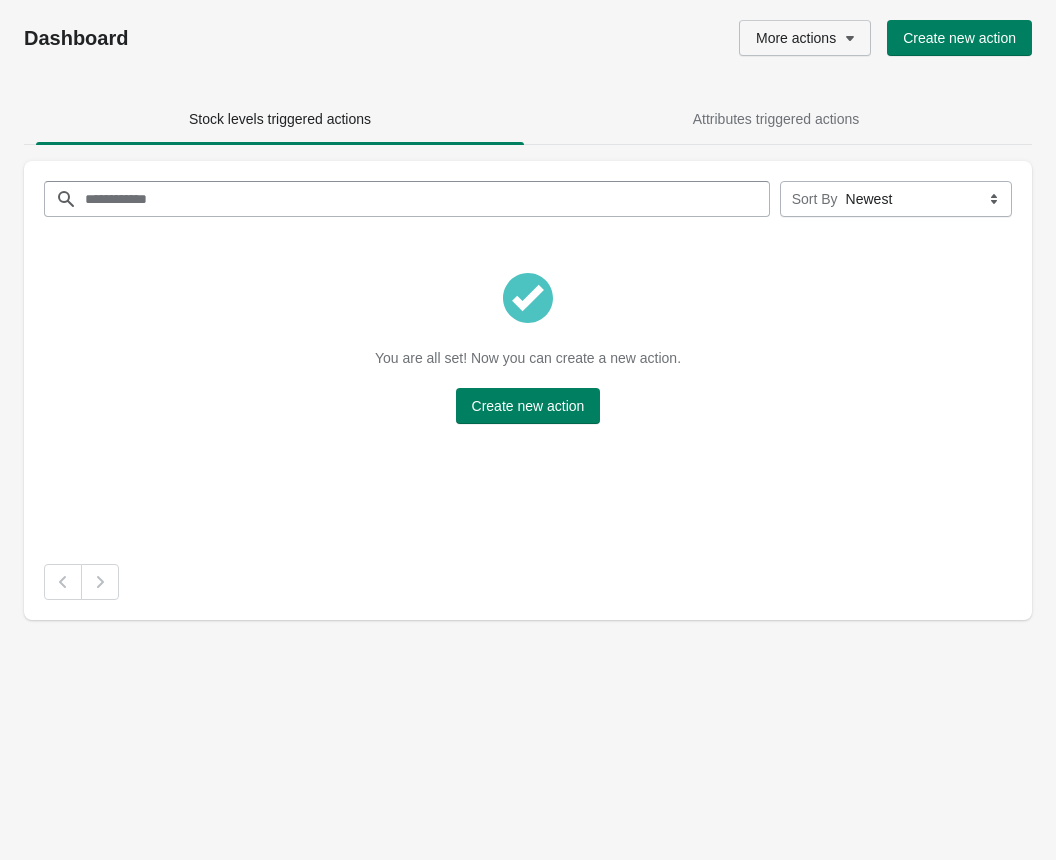 click on "More actions" at bounding box center (805, 38) 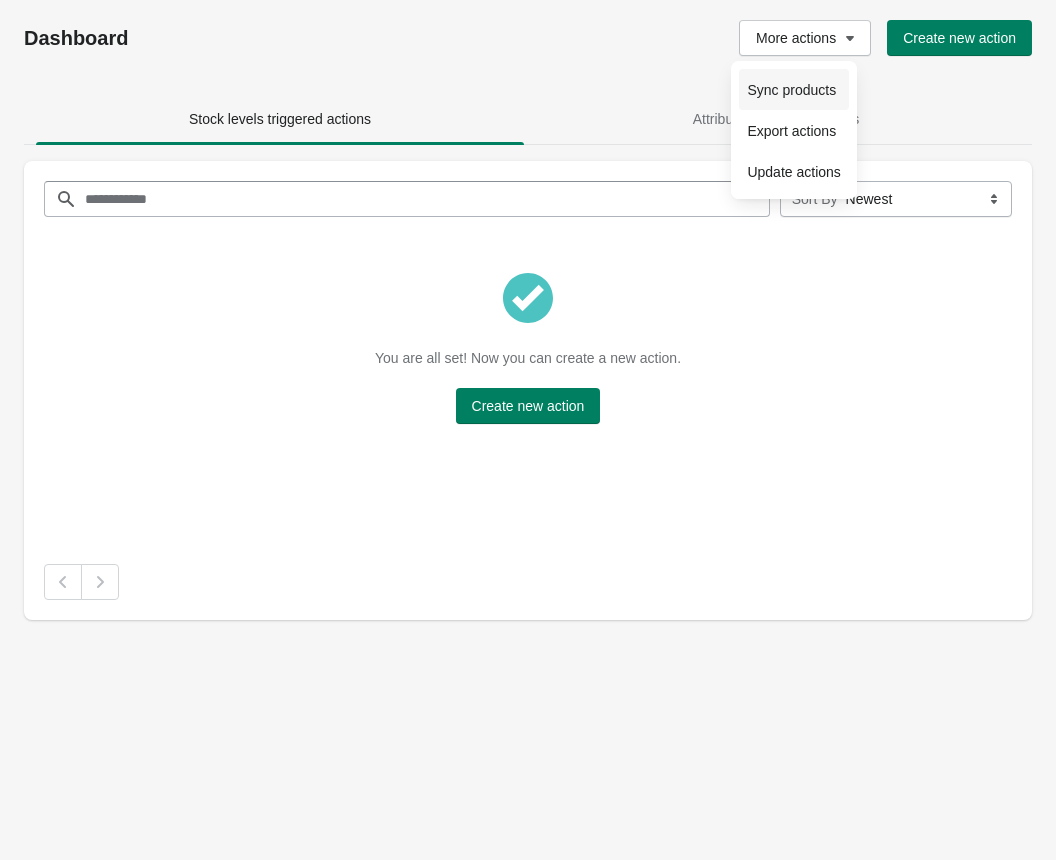 click on "Sync products" at bounding box center (793, 90) 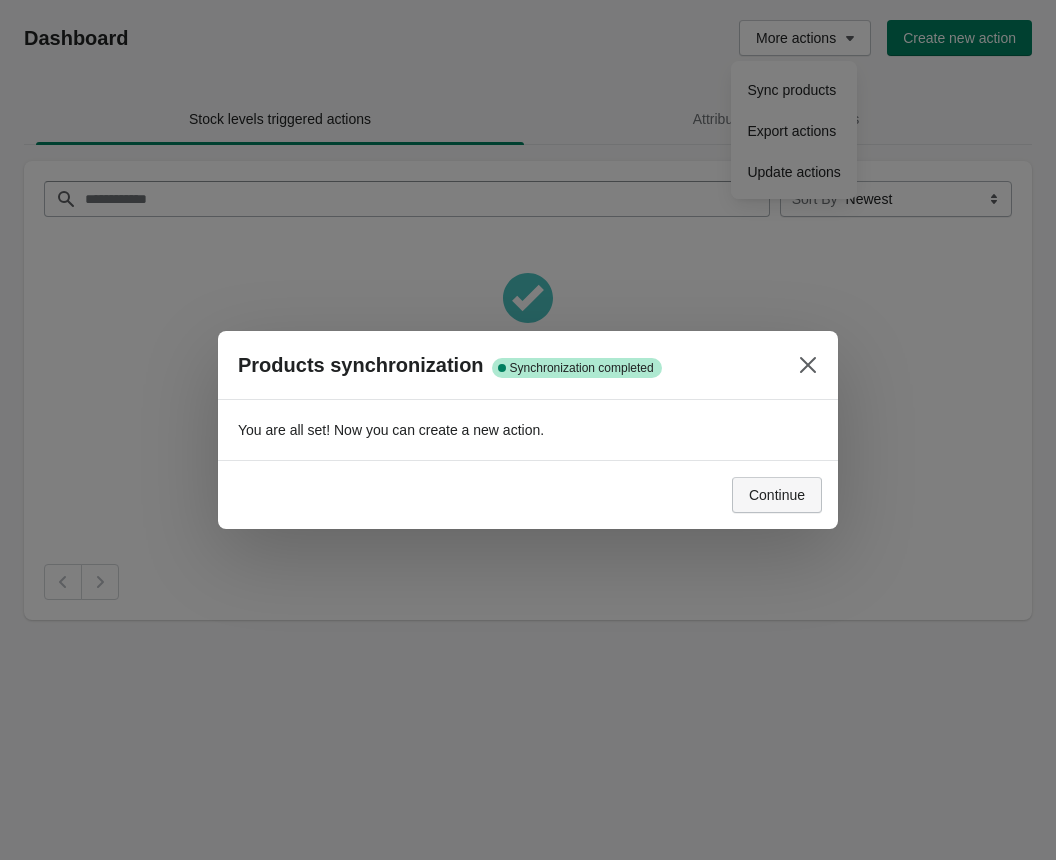 click on "Continue" at bounding box center (777, 495) 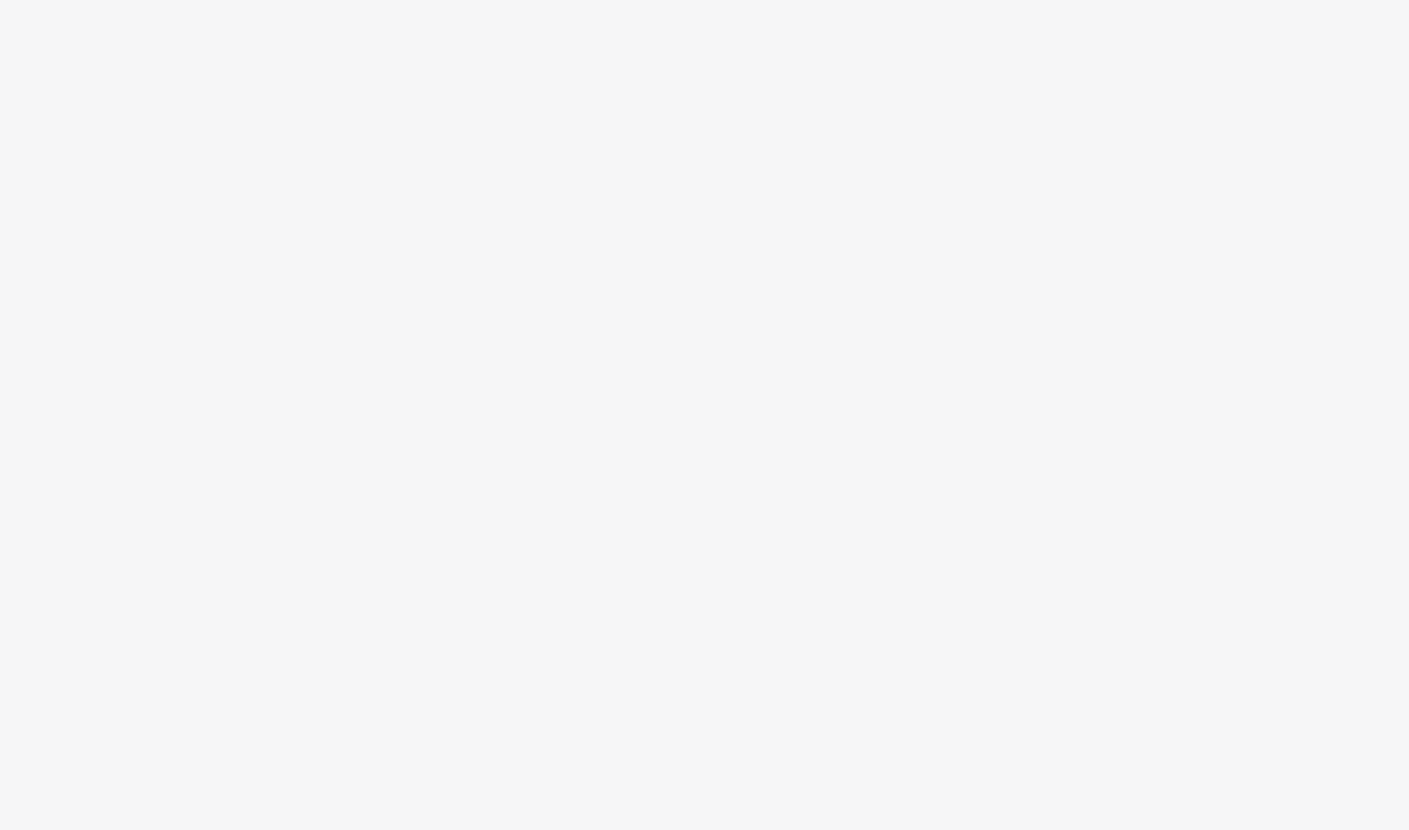 scroll, scrollTop: 0, scrollLeft: 0, axis: both 